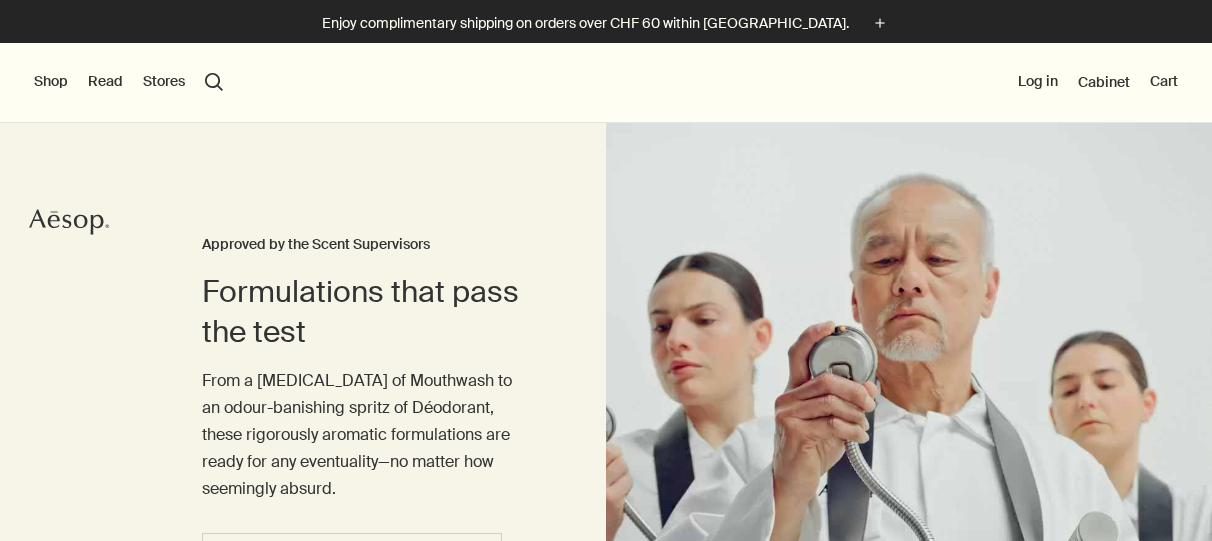 scroll, scrollTop: 0, scrollLeft: 0, axis: both 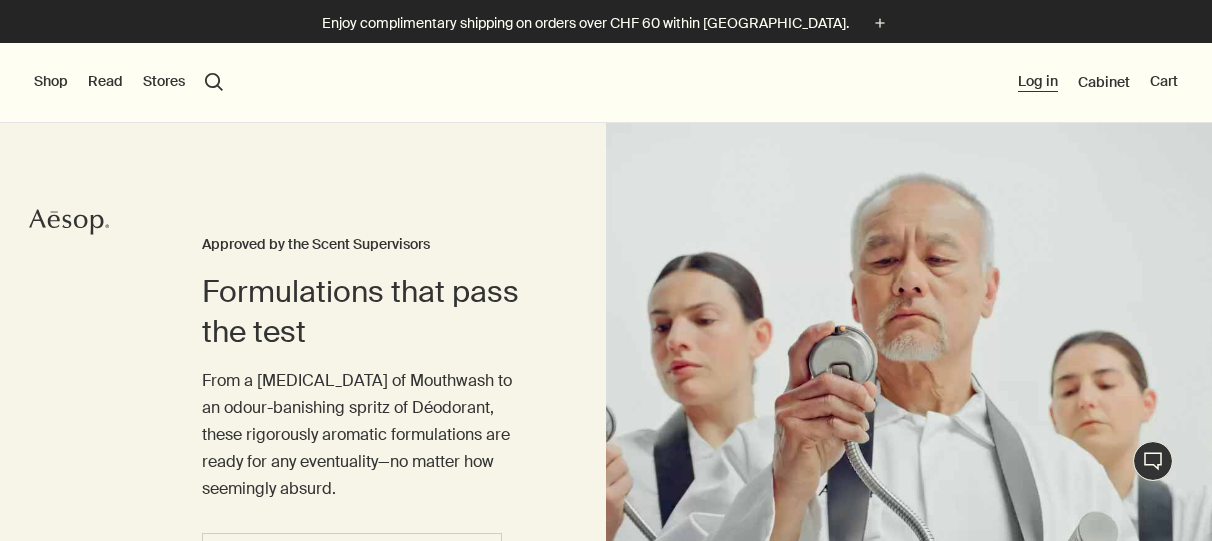 click on "Log in" at bounding box center [1038, 82] 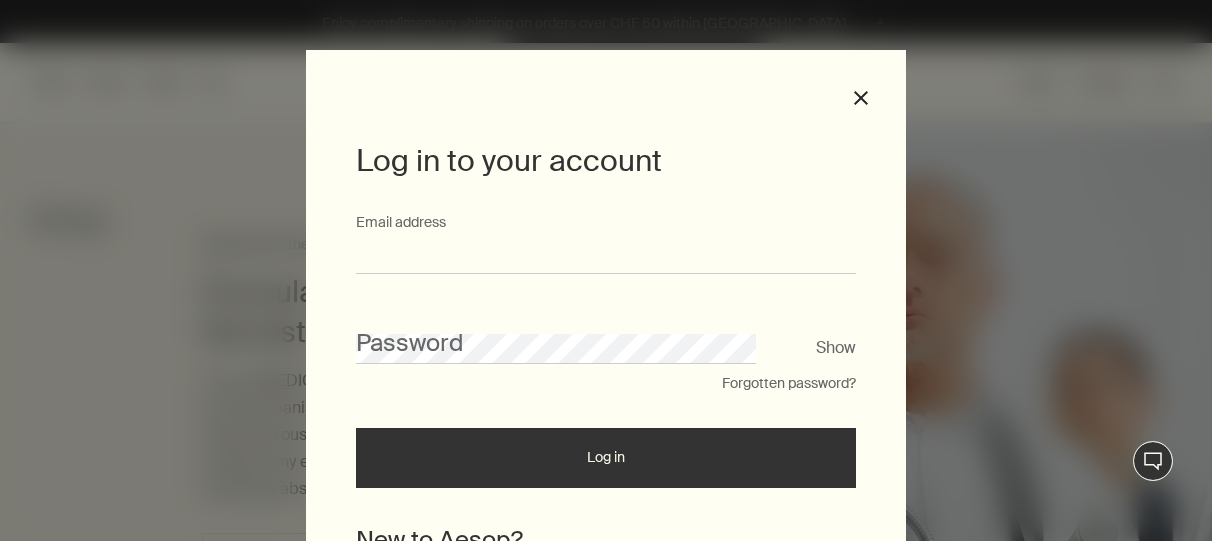 type on "**********" 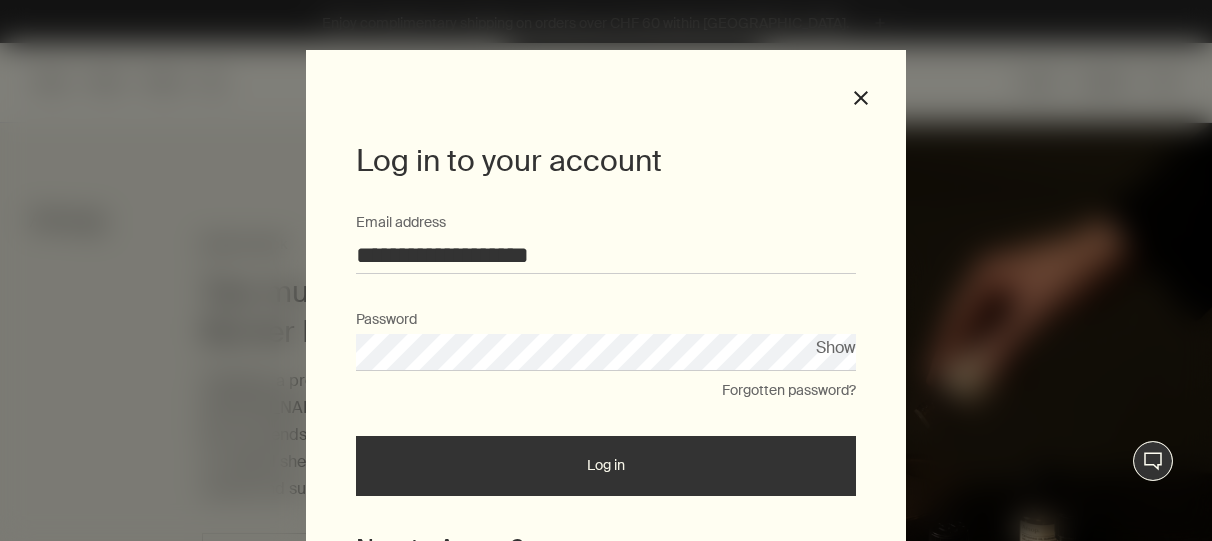 click on "Log in" at bounding box center (606, 466) 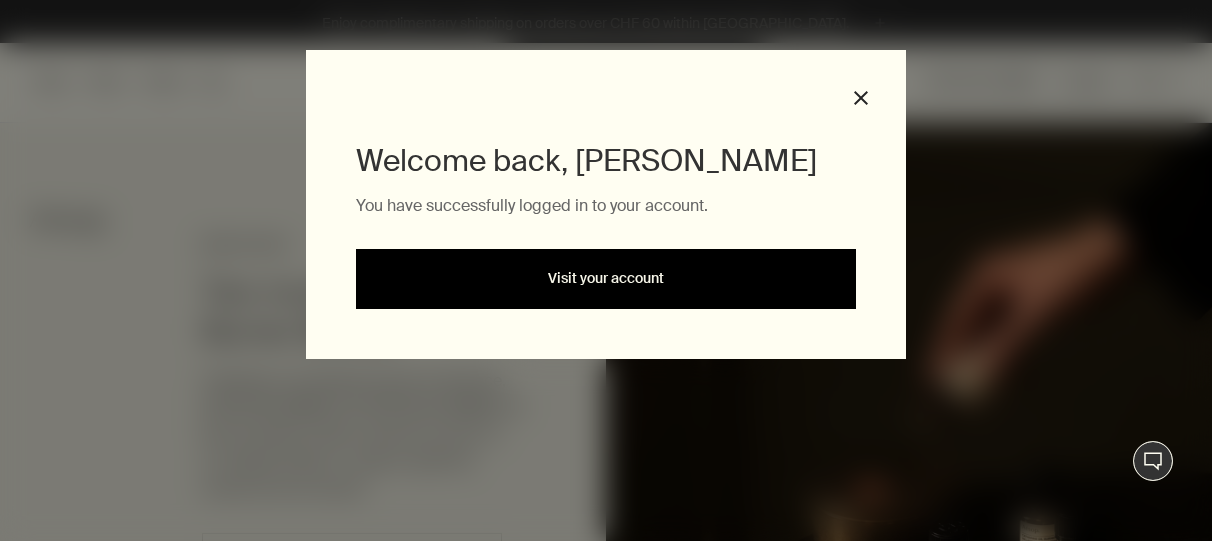 click on "Visit your account" at bounding box center (606, 279) 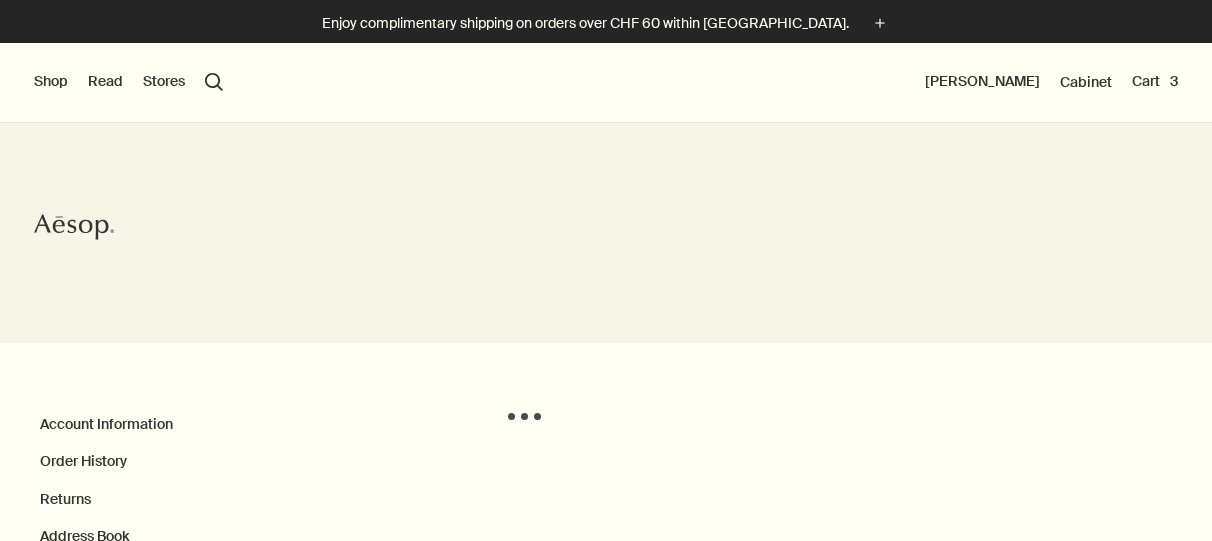 scroll, scrollTop: 0, scrollLeft: 0, axis: both 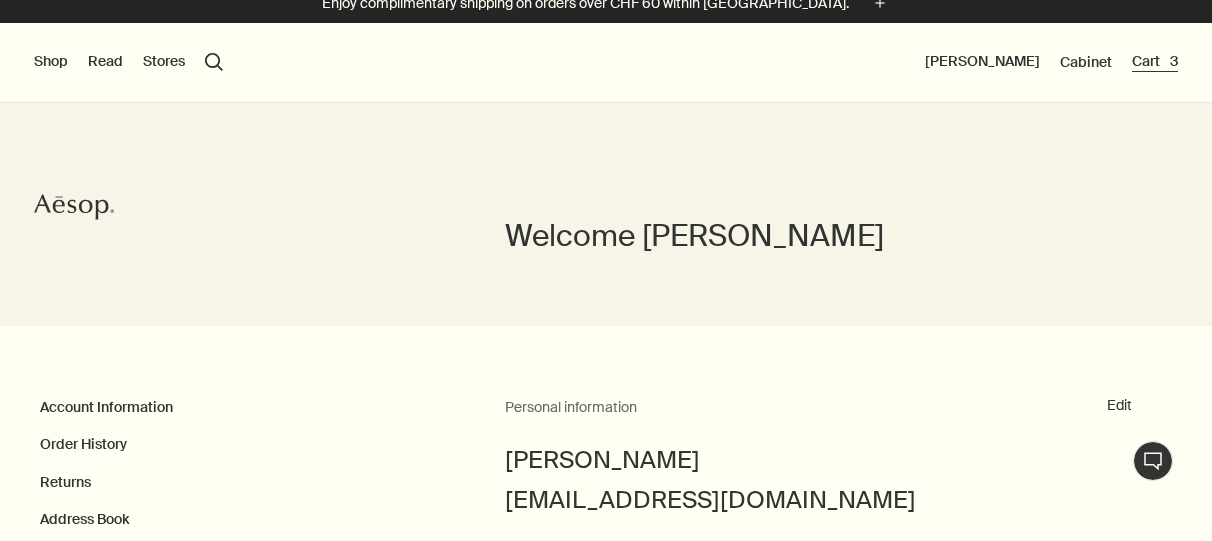 click on "Cart 3" at bounding box center [1155, 62] 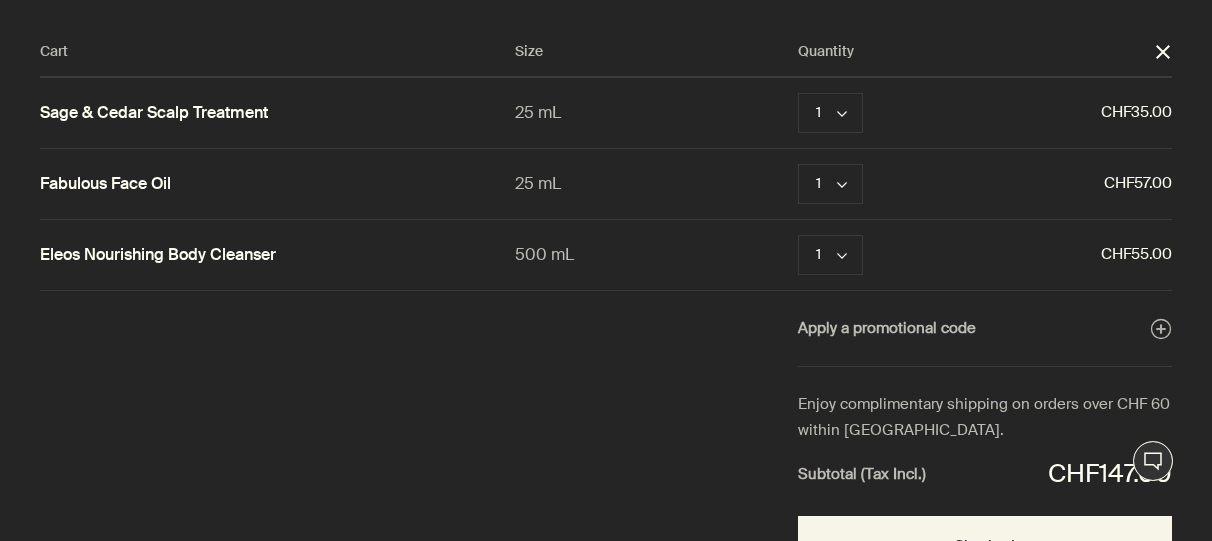 scroll, scrollTop: 0, scrollLeft: 0, axis: both 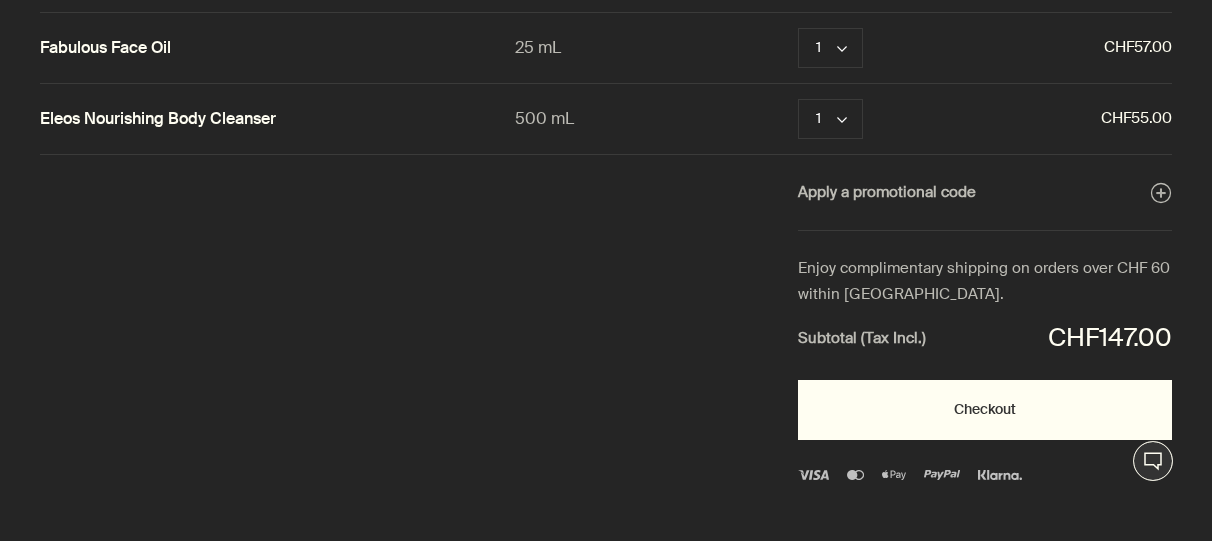 click on "Checkout" at bounding box center (985, 410) 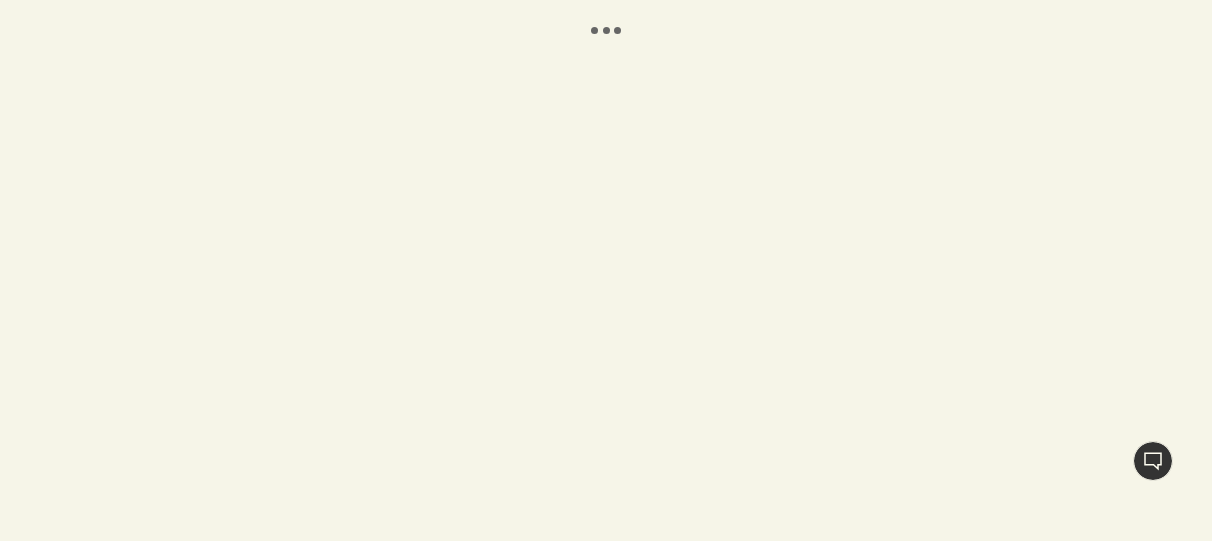 scroll, scrollTop: 0, scrollLeft: 0, axis: both 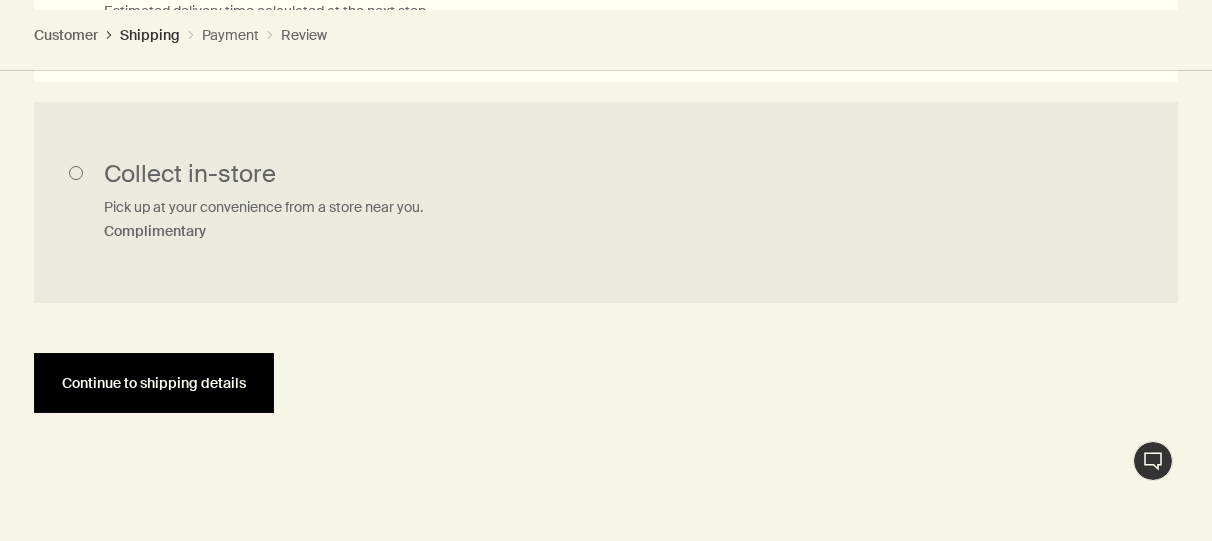 click on "Continue to shipping details" at bounding box center [154, 383] 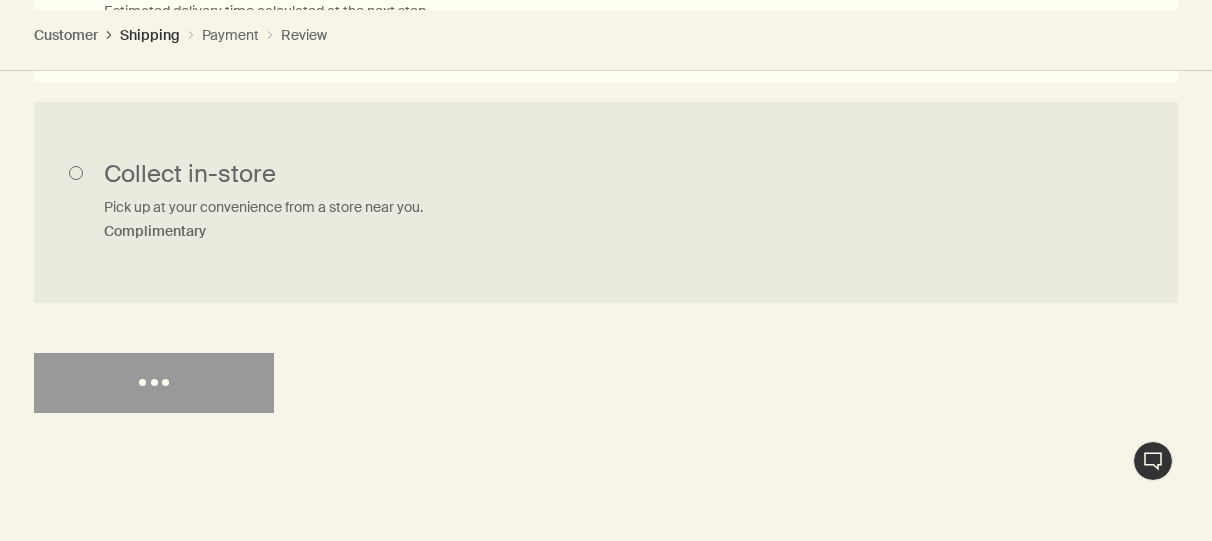 scroll, scrollTop: 0, scrollLeft: 0, axis: both 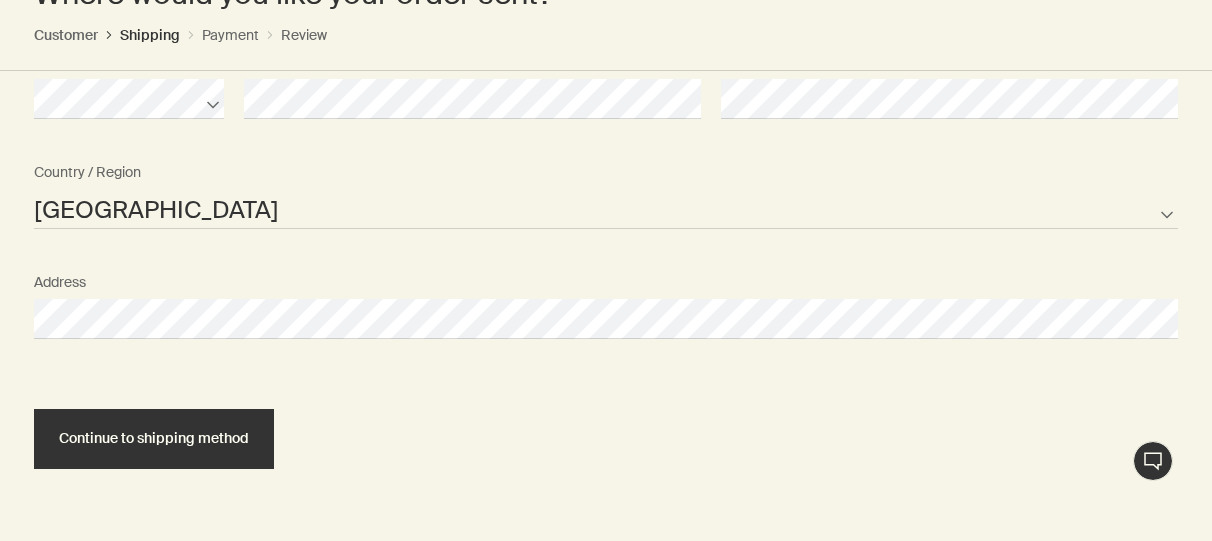 select on "CH" 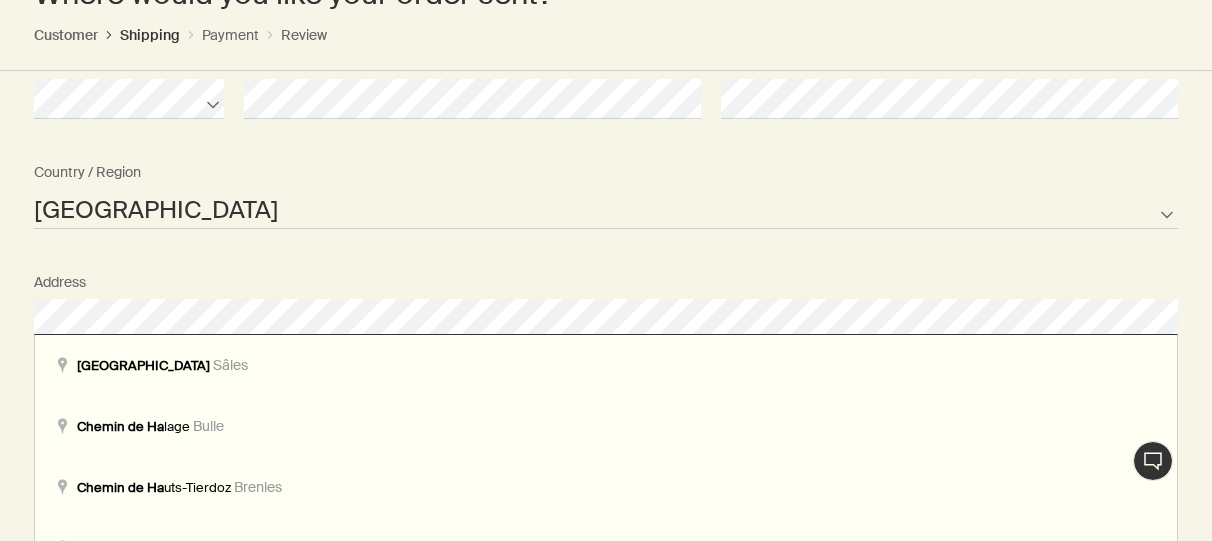 scroll, scrollTop: 1578, scrollLeft: 1, axis: both 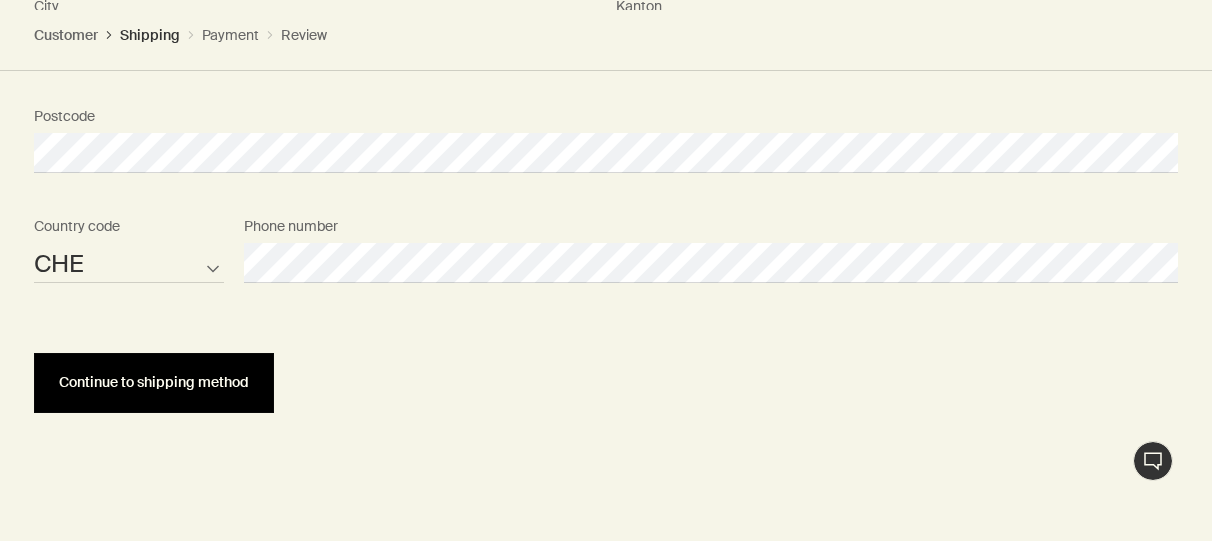 click on "Continue to shipping method" at bounding box center [154, 383] 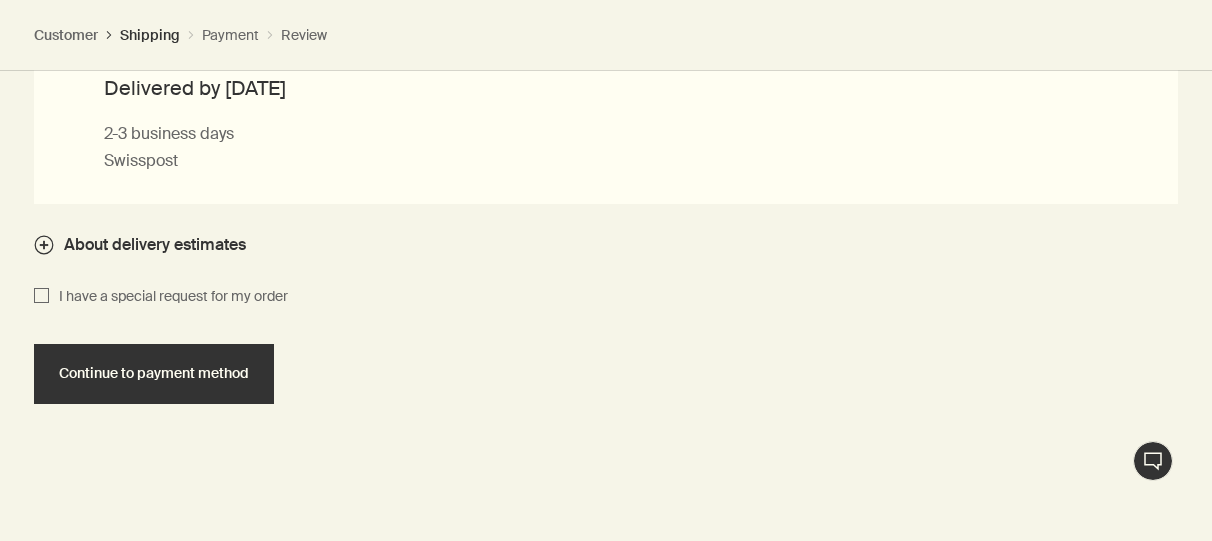 scroll, scrollTop: 2482, scrollLeft: 0, axis: vertical 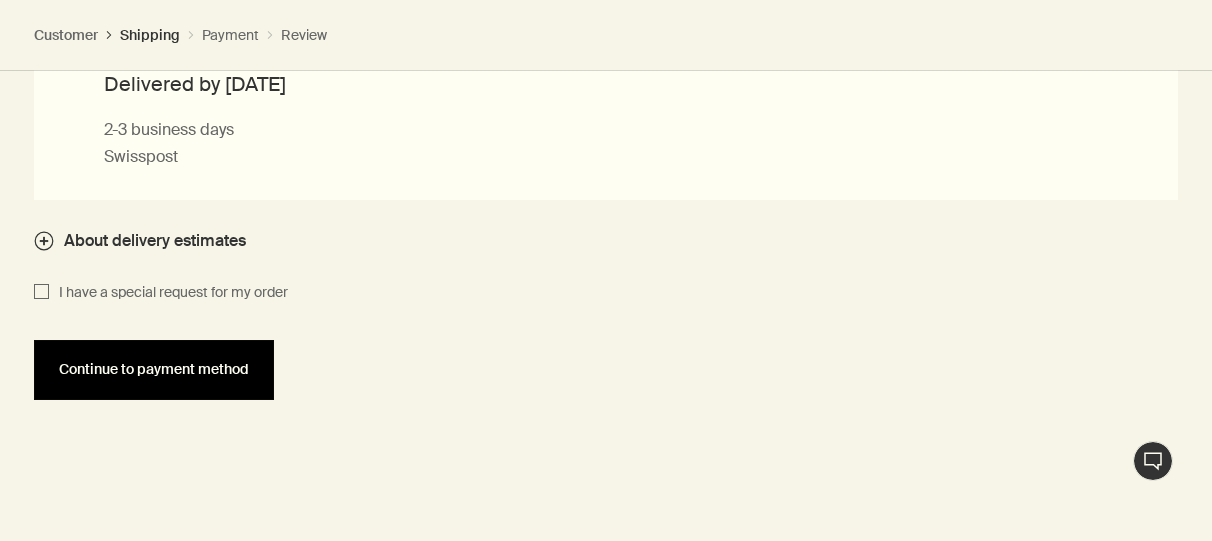 click on "Continue to payment method" at bounding box center (154, 370) 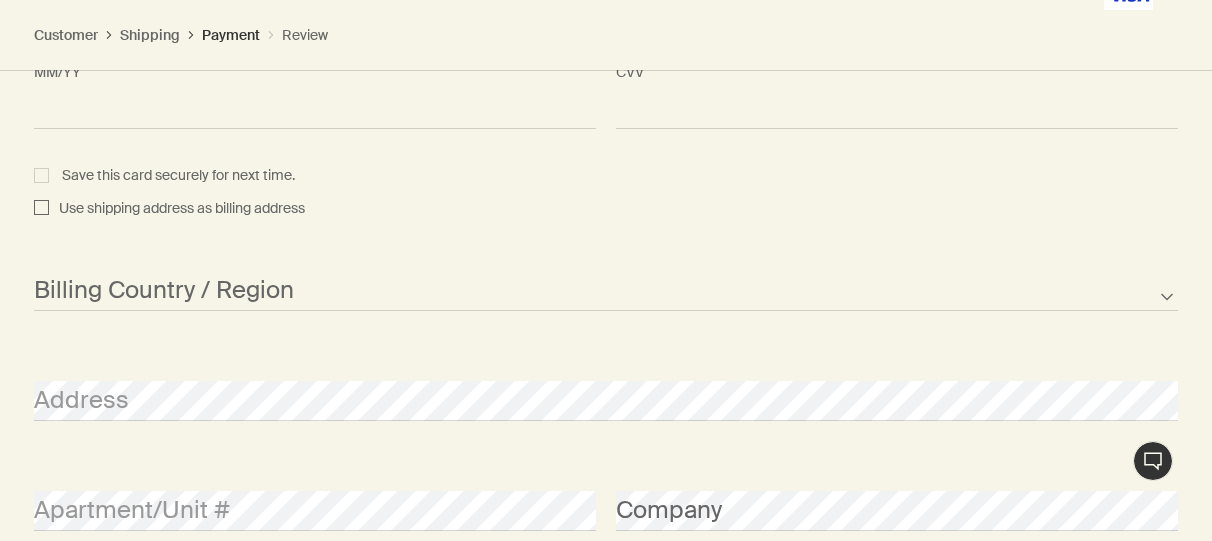 scroll, scrollTop: 2671, scrollLeft: 0, axis: vertical 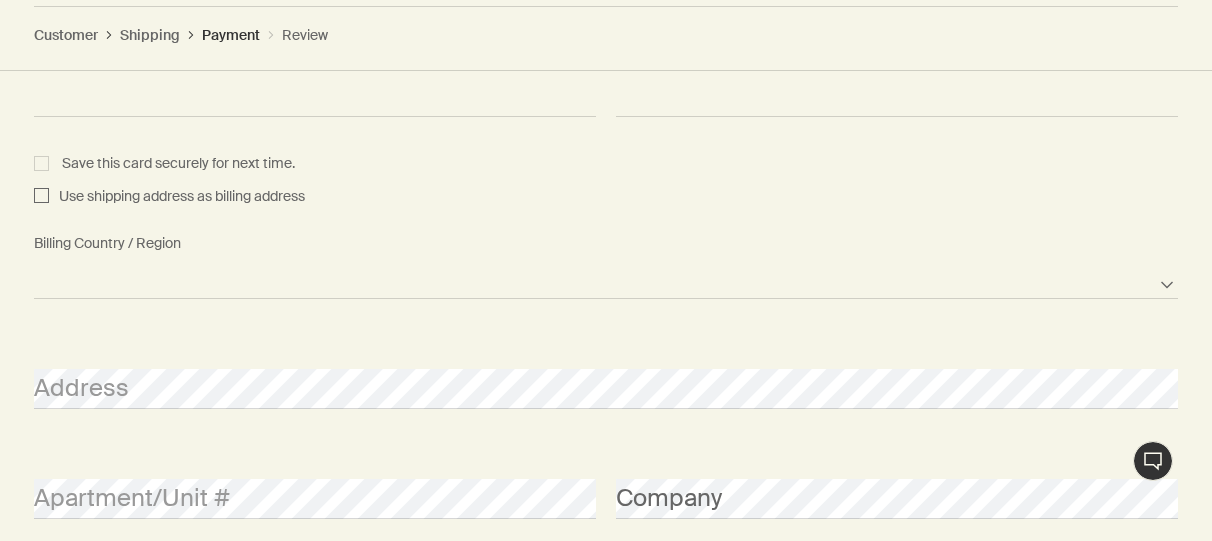 select on "CH" 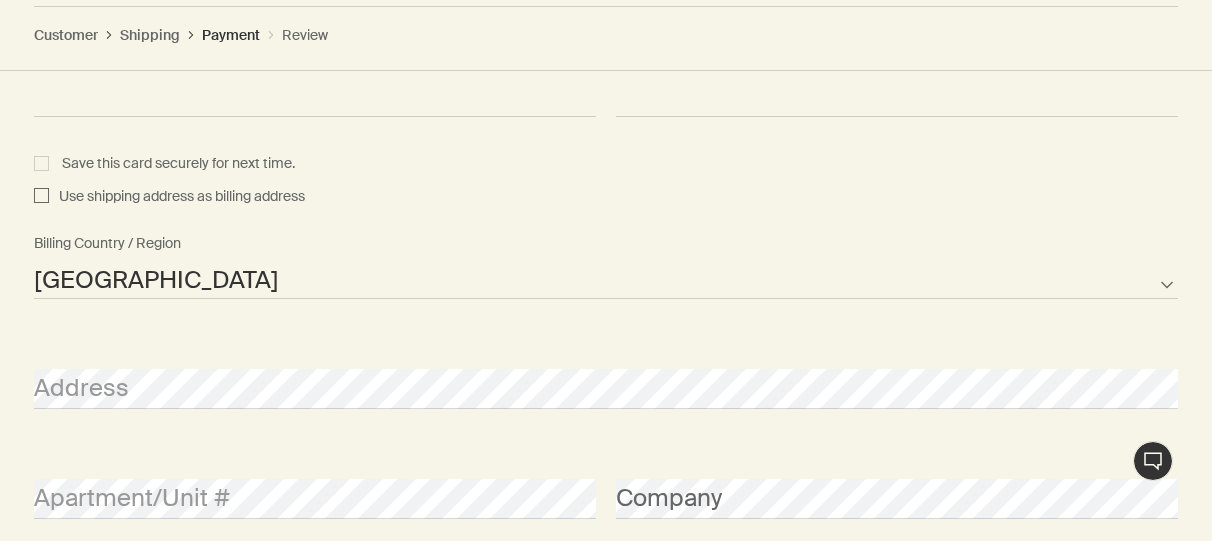 select on "CH" 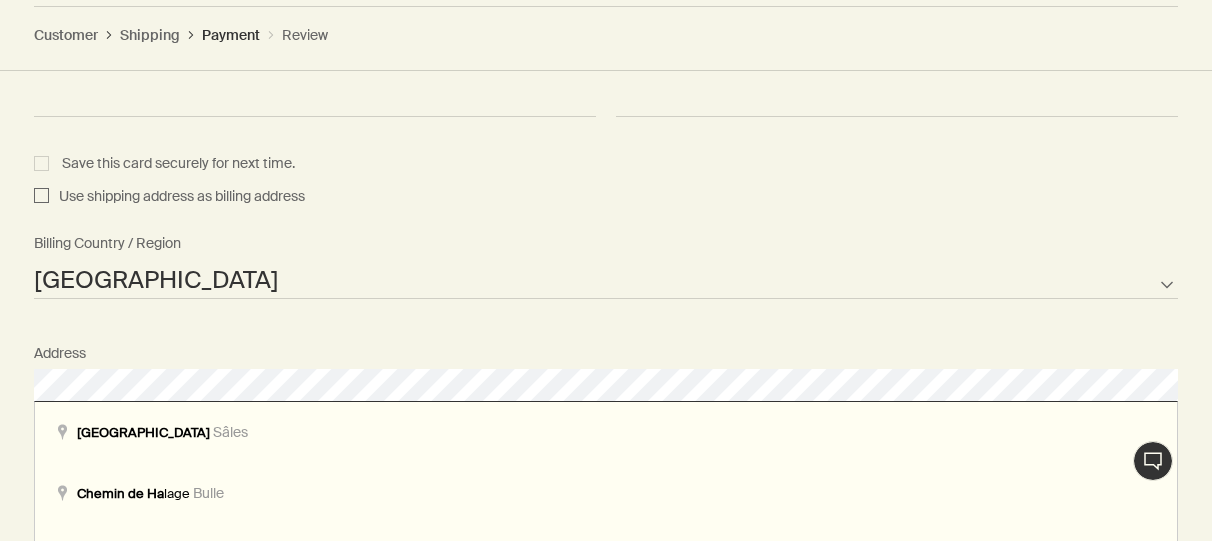 scroll, scrollTop: 2664, scrollLeft: 1, axis: both 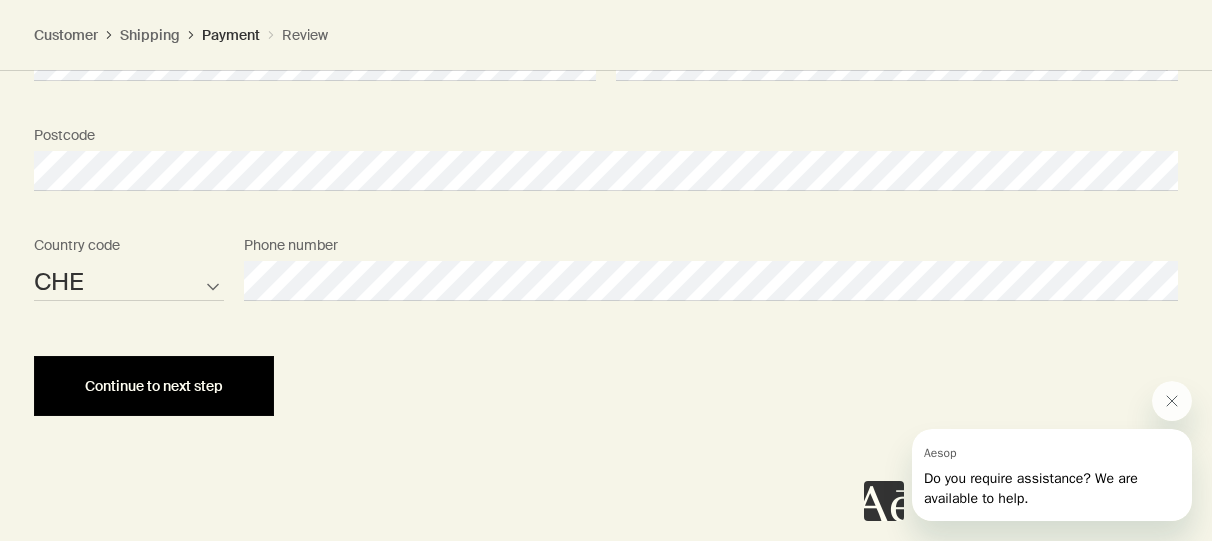 click on "Continue to next step" at bounding box center (154, 386) 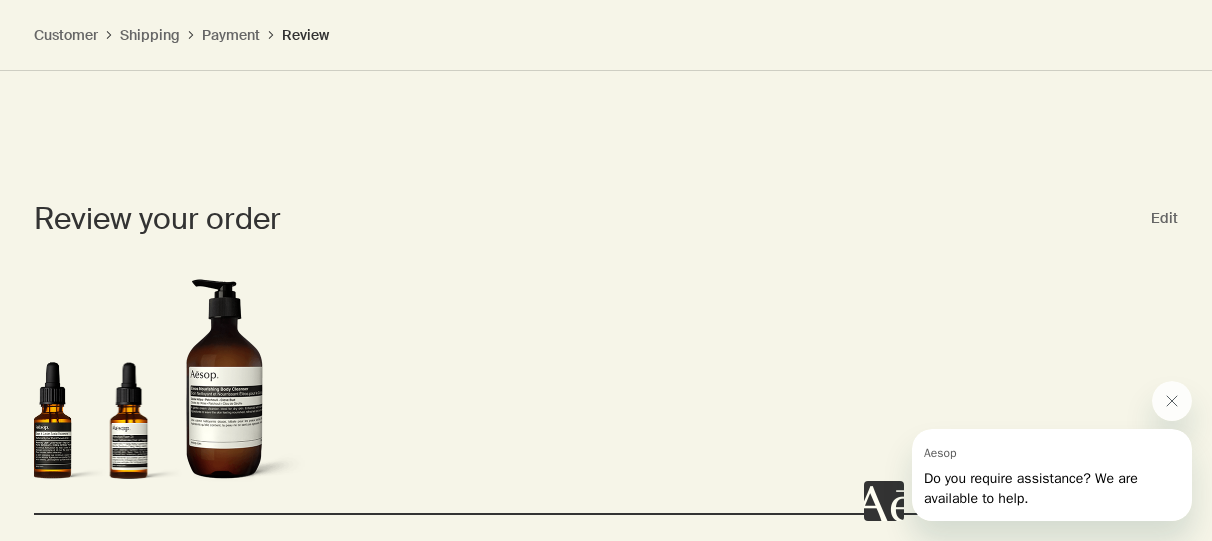 scroll, scrollTop: 2282, scrollLeft: 0, axis: vertical 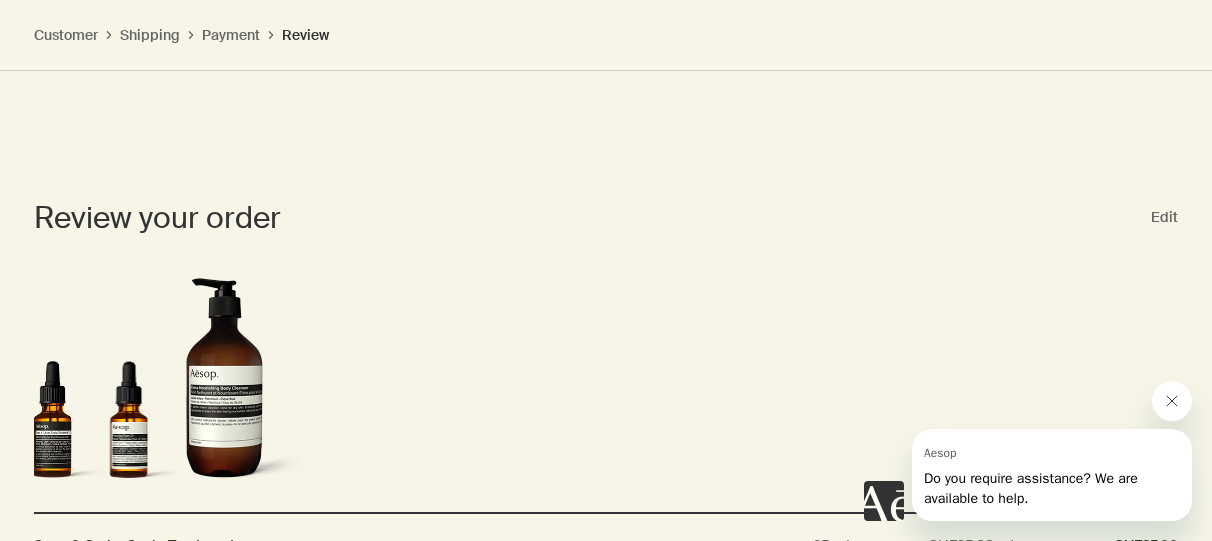 click 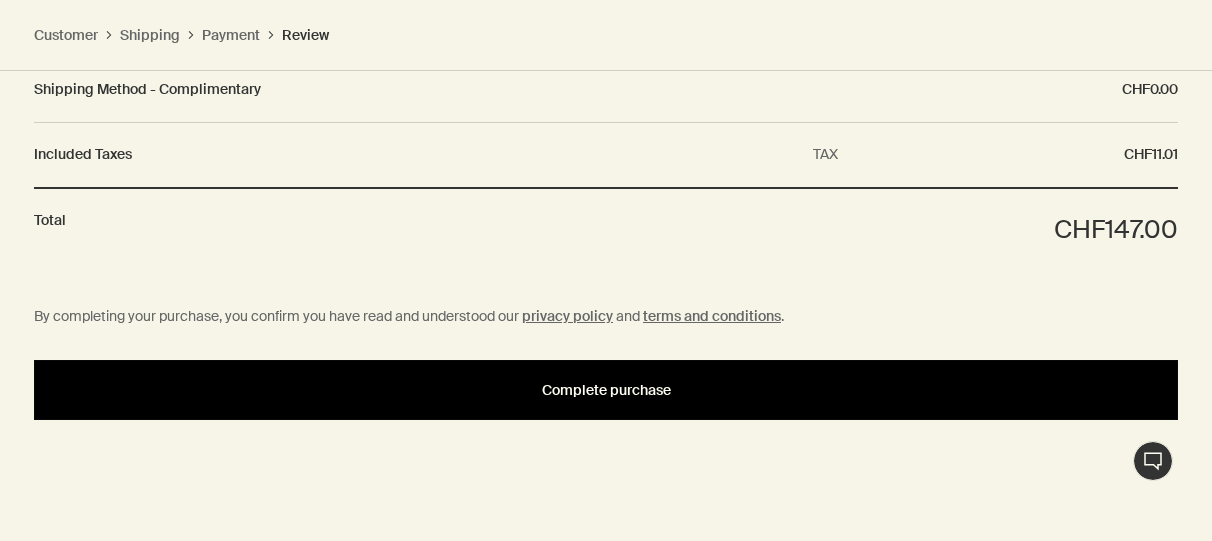 scroll, scrollTop: 3122, scrollLeft: 0, axis: vertical 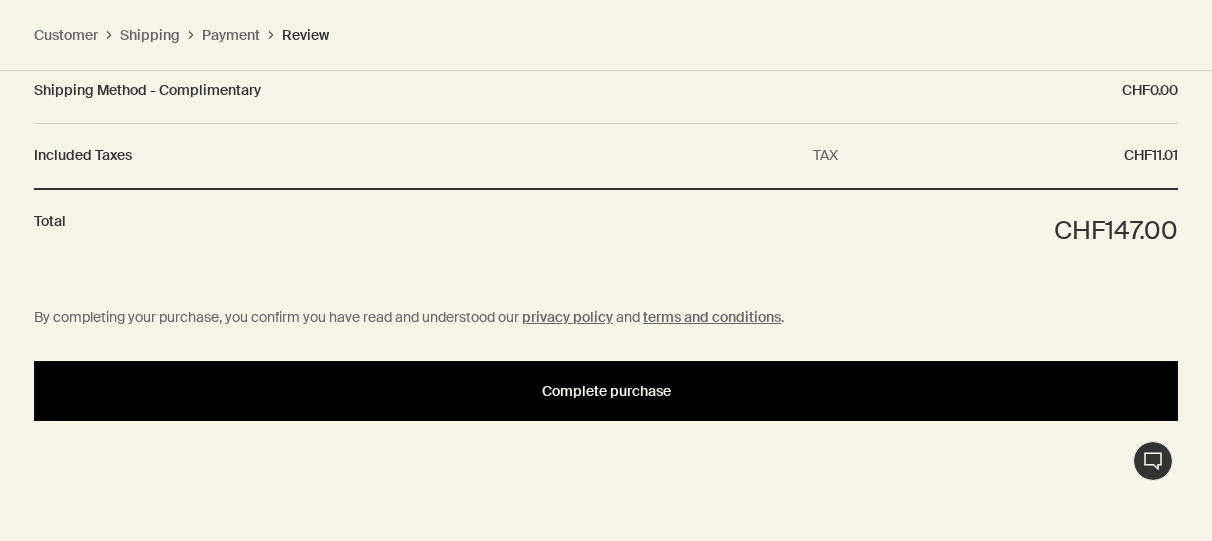 click on "Complete purchase" at bounding box center [606, 391] 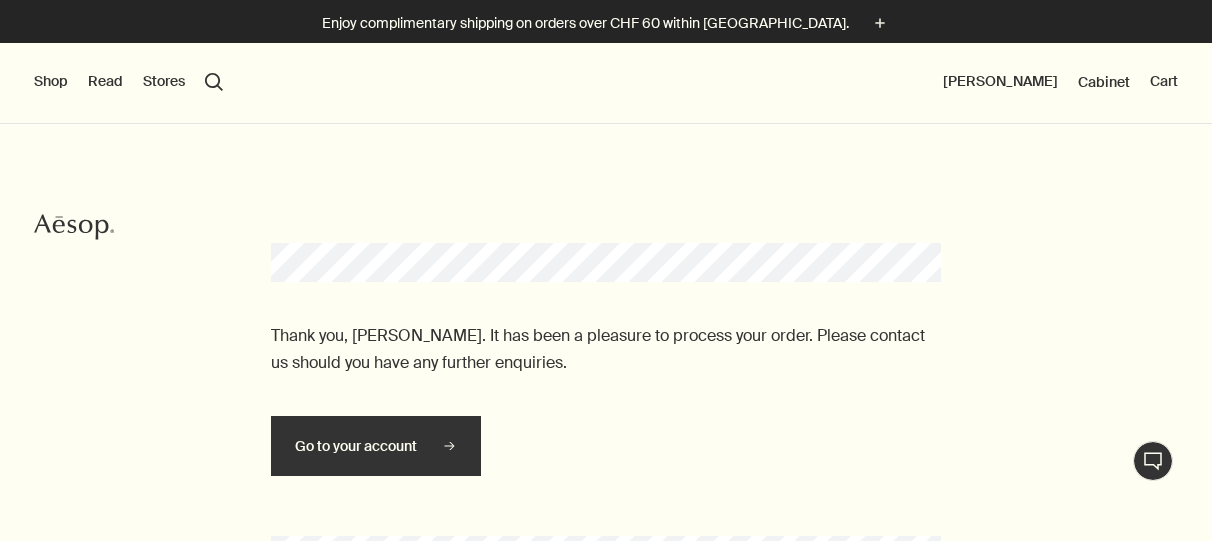 scroll, scrollTop: 0, scrollLeft: 0, axis: both 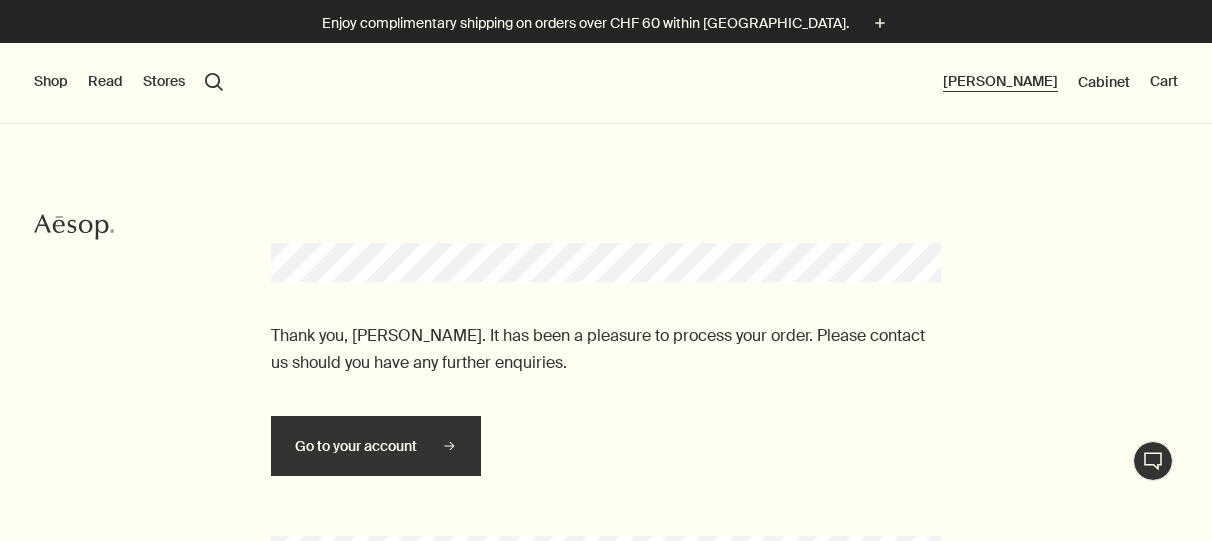 click on "[PERSON_NAME]" at bounding box center (1000, 82) 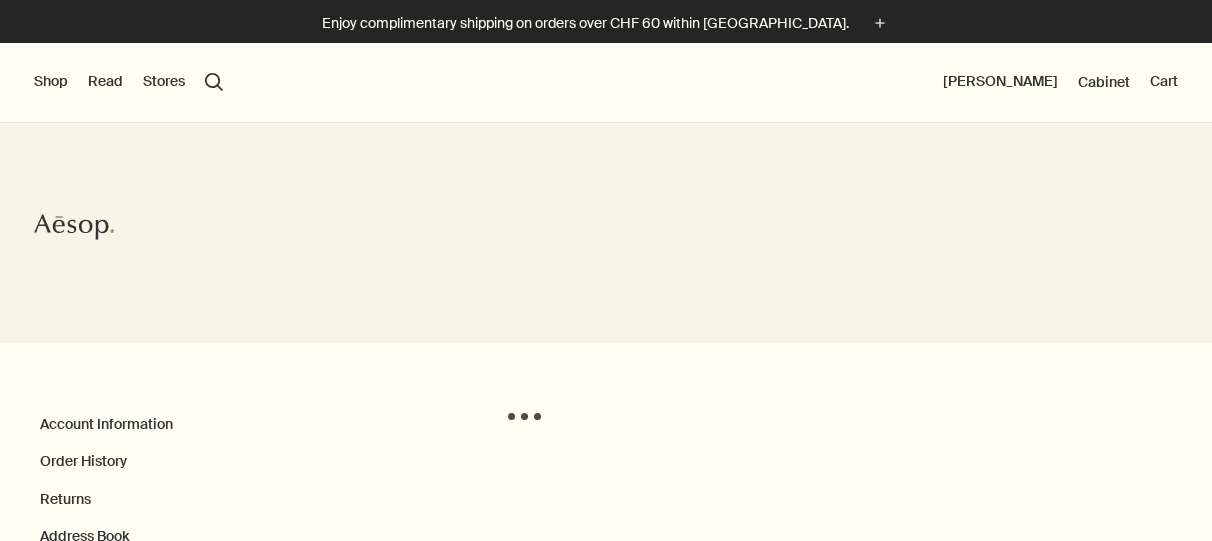 scroll, scrollTop: 0, scrollLeft: 0, axis: both 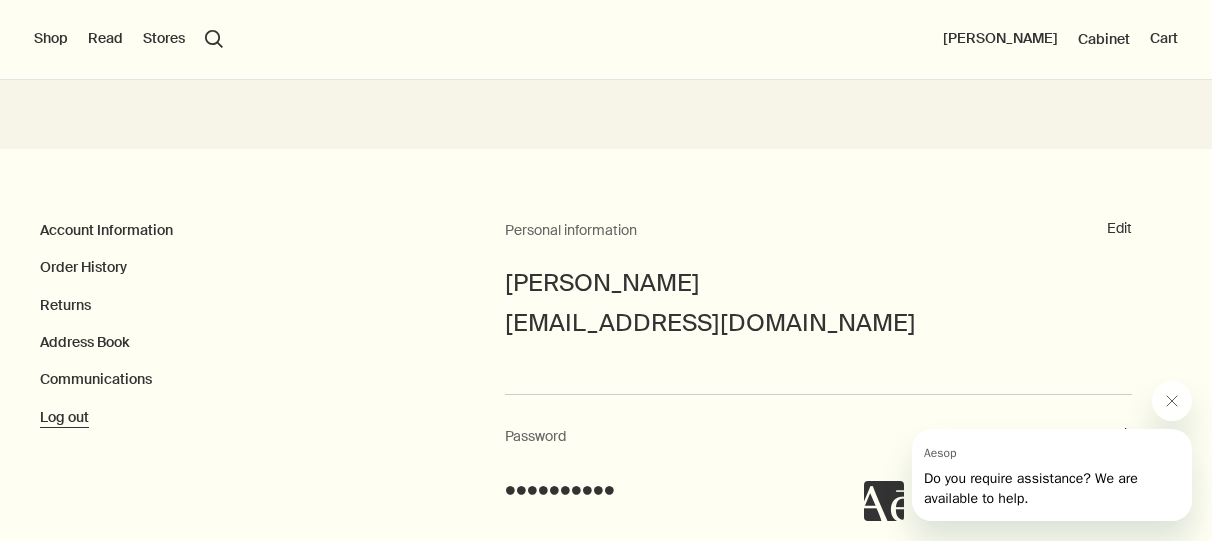 click on "Log out" at bounding box center [64, 418] 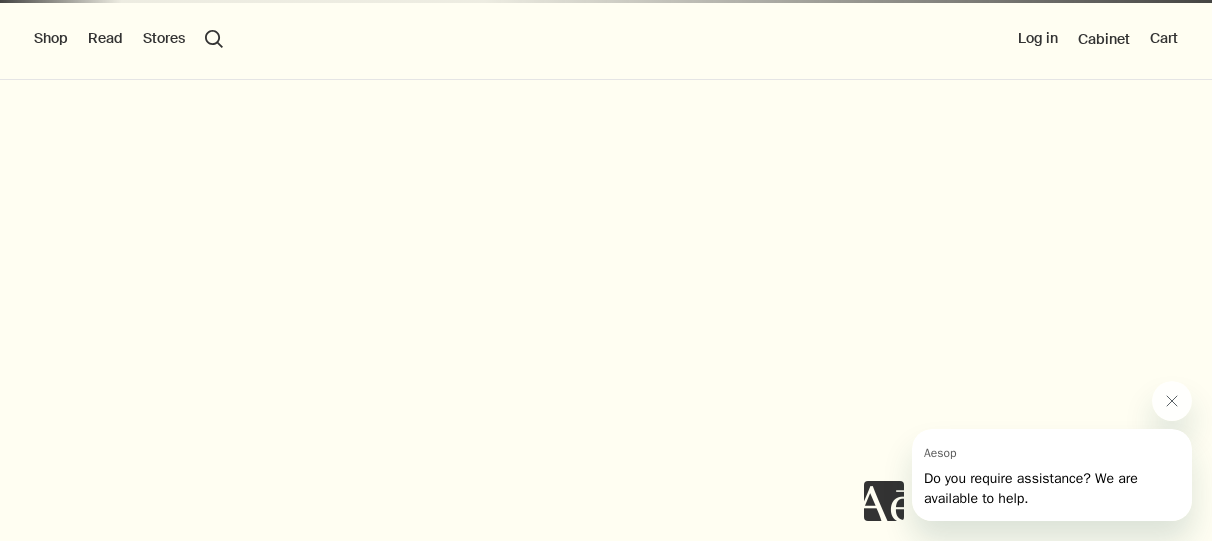 scroll, scrollTop: 0, scrollLeft: 0, axis: both 